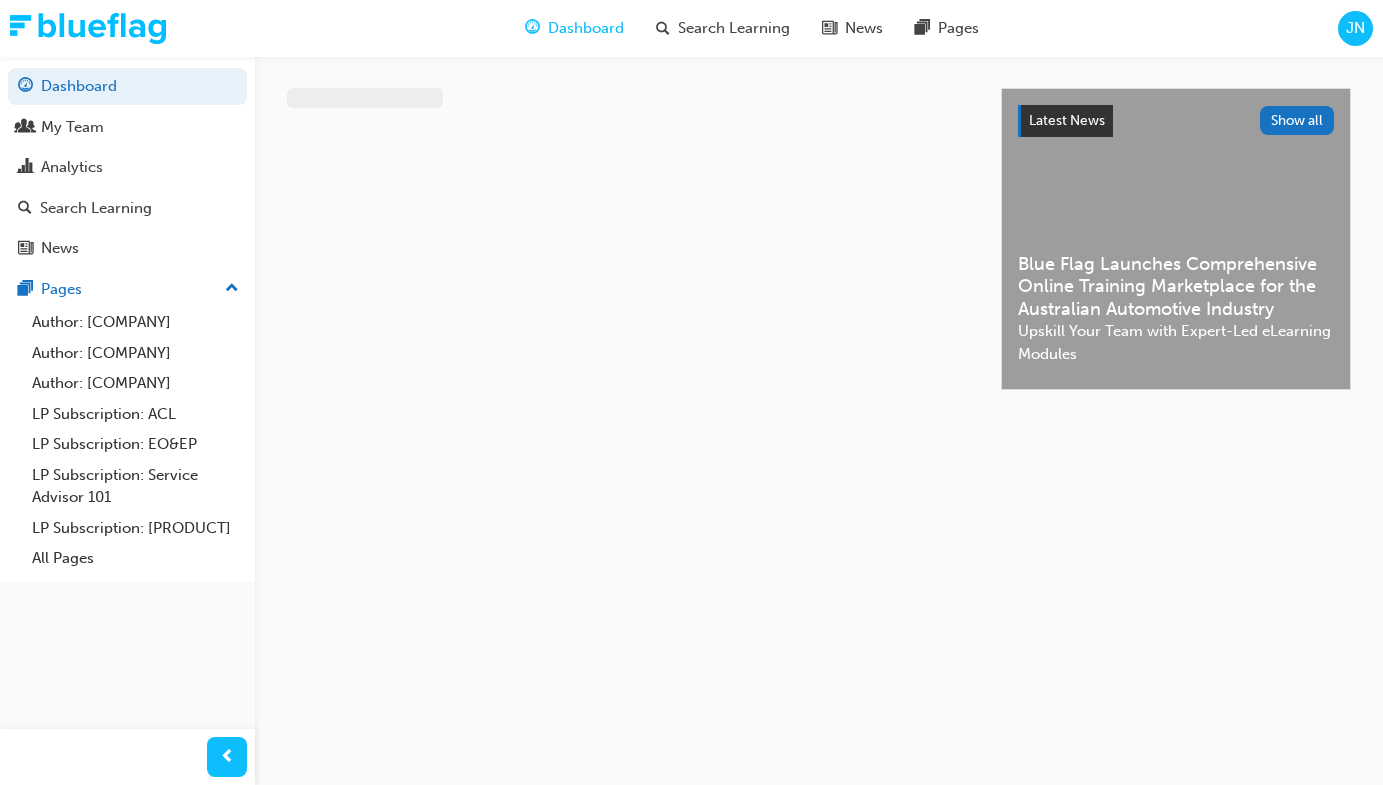 scroll, scrollTop: 0, scrollLeft: 0, axis: both 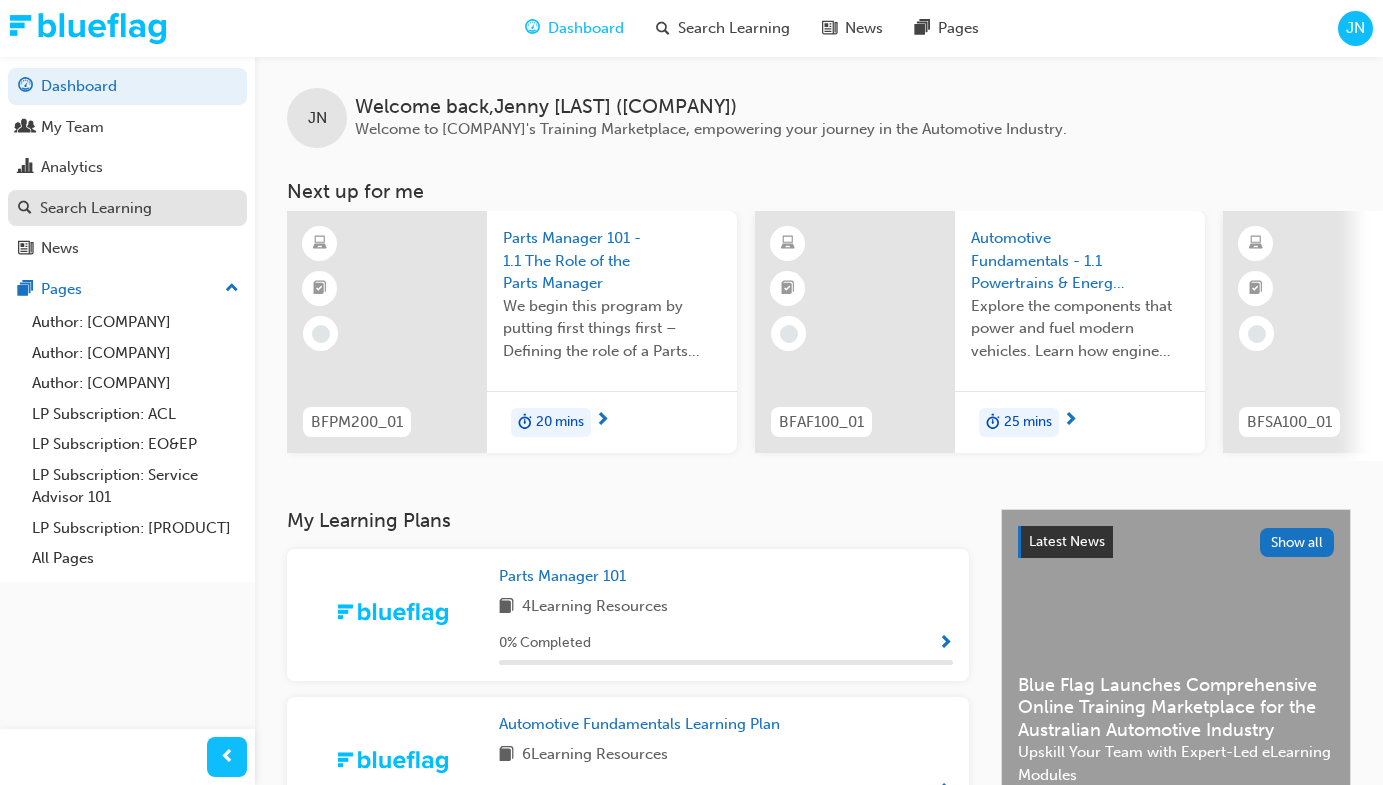 click on "Search Learning" at bounding box center [127, 208] 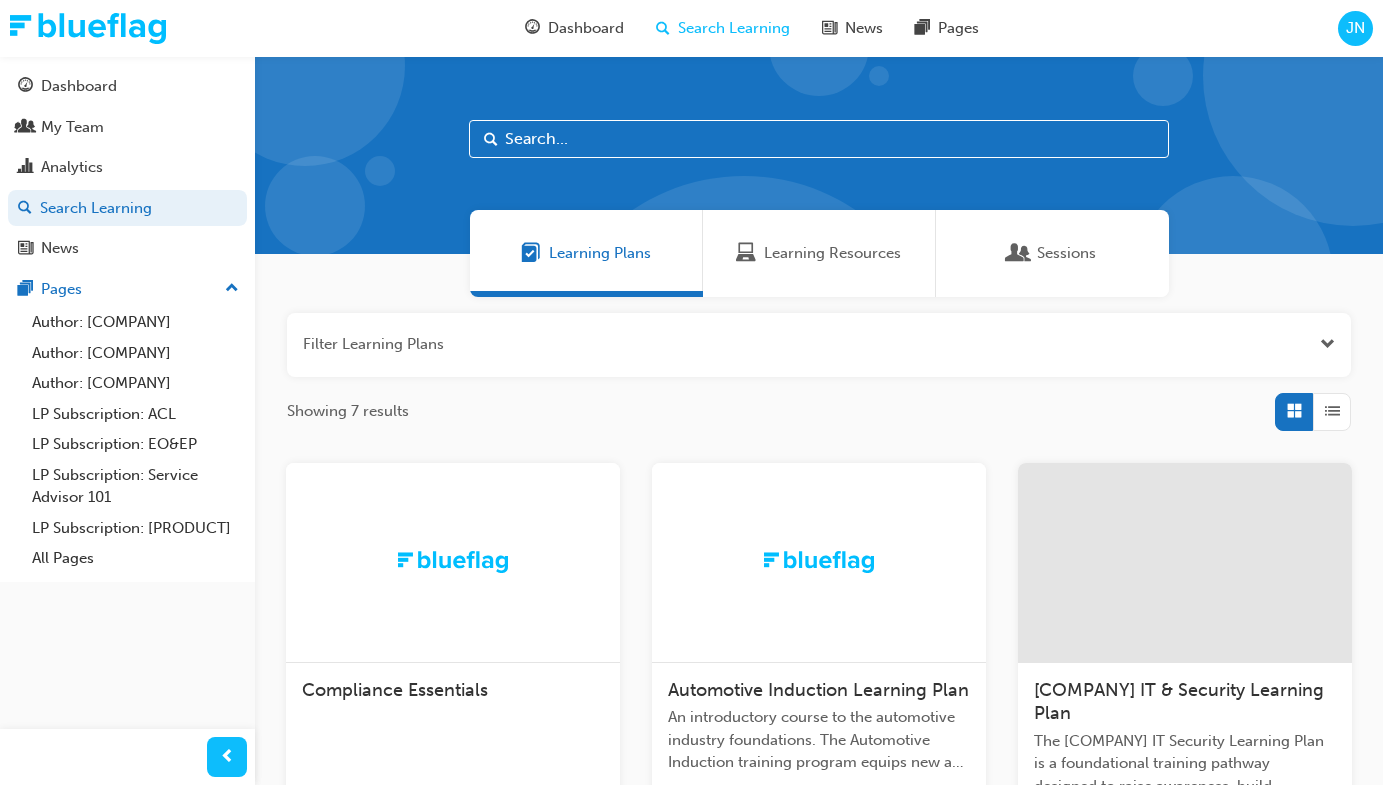 click on "Learning Resources" at bounding box center (832, 253) 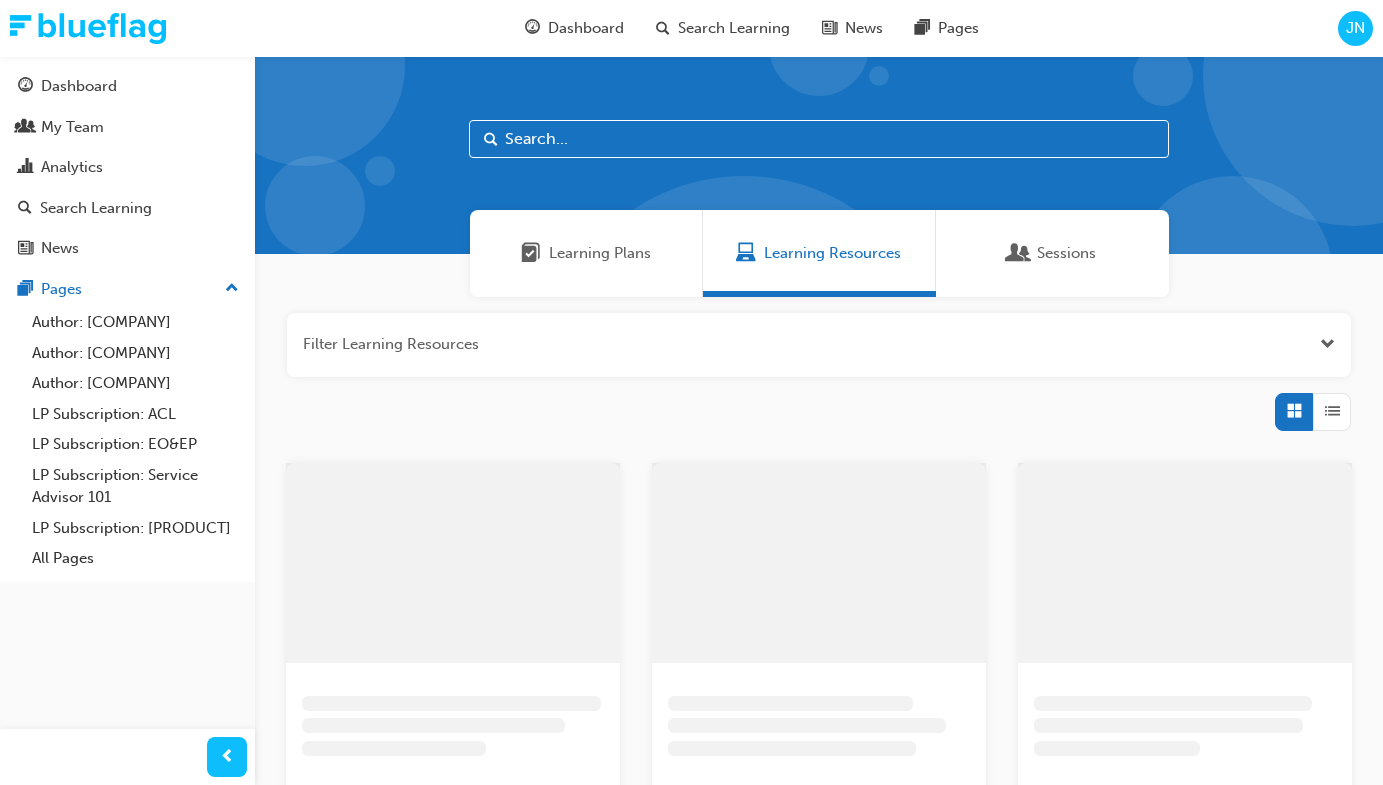 click at bounding box center [819, 139] 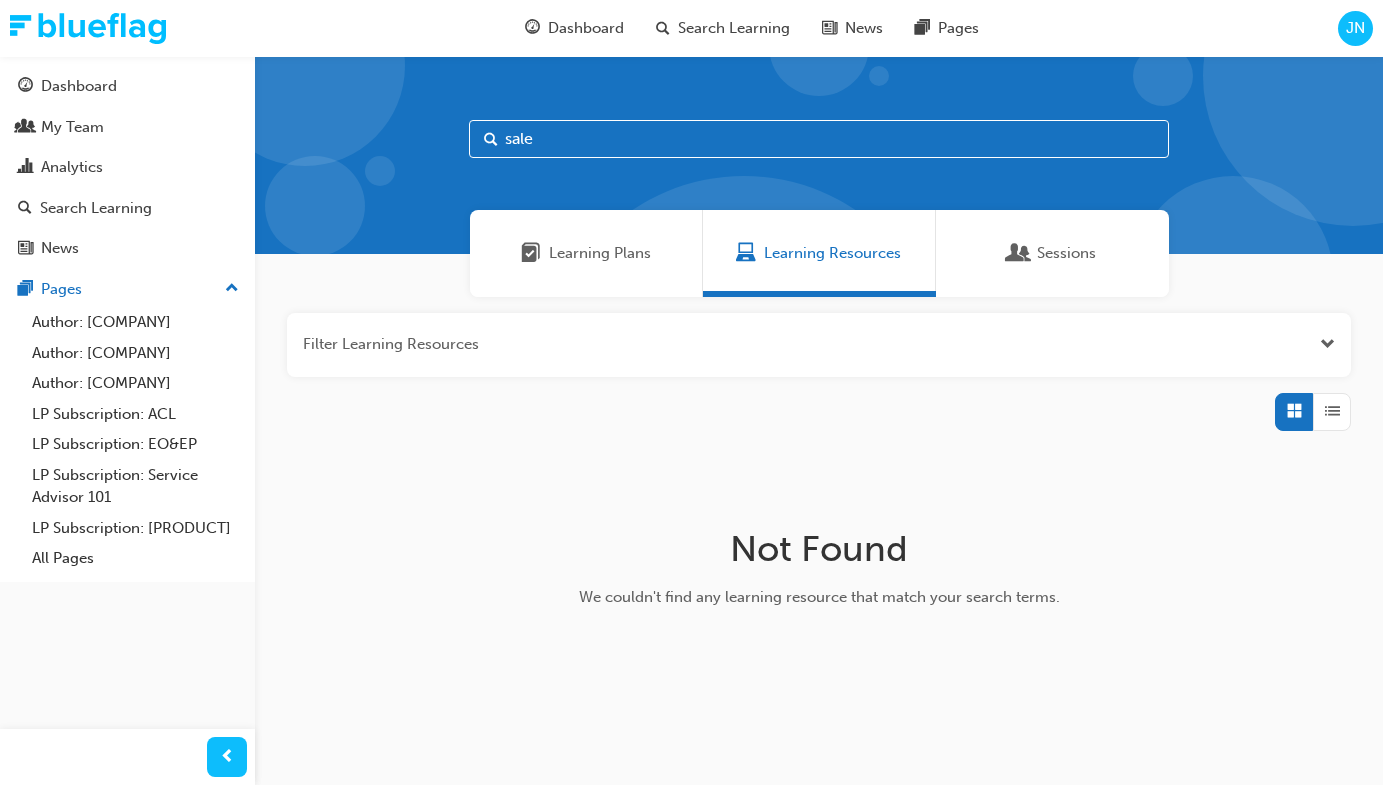 drag, startPoint x: 617, startPoint y: 133, endPoint x: -173, endPoint y: 147, distance: 790.124 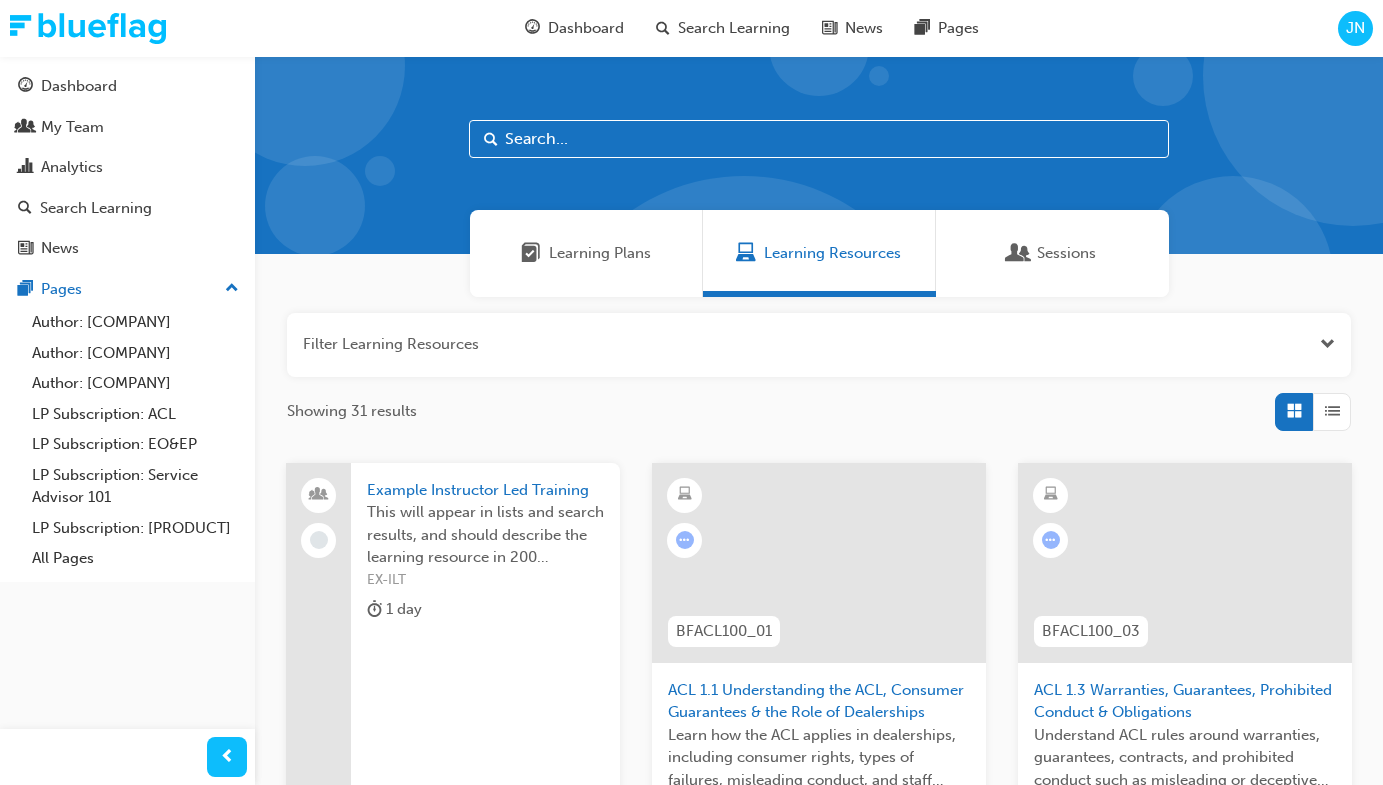 type 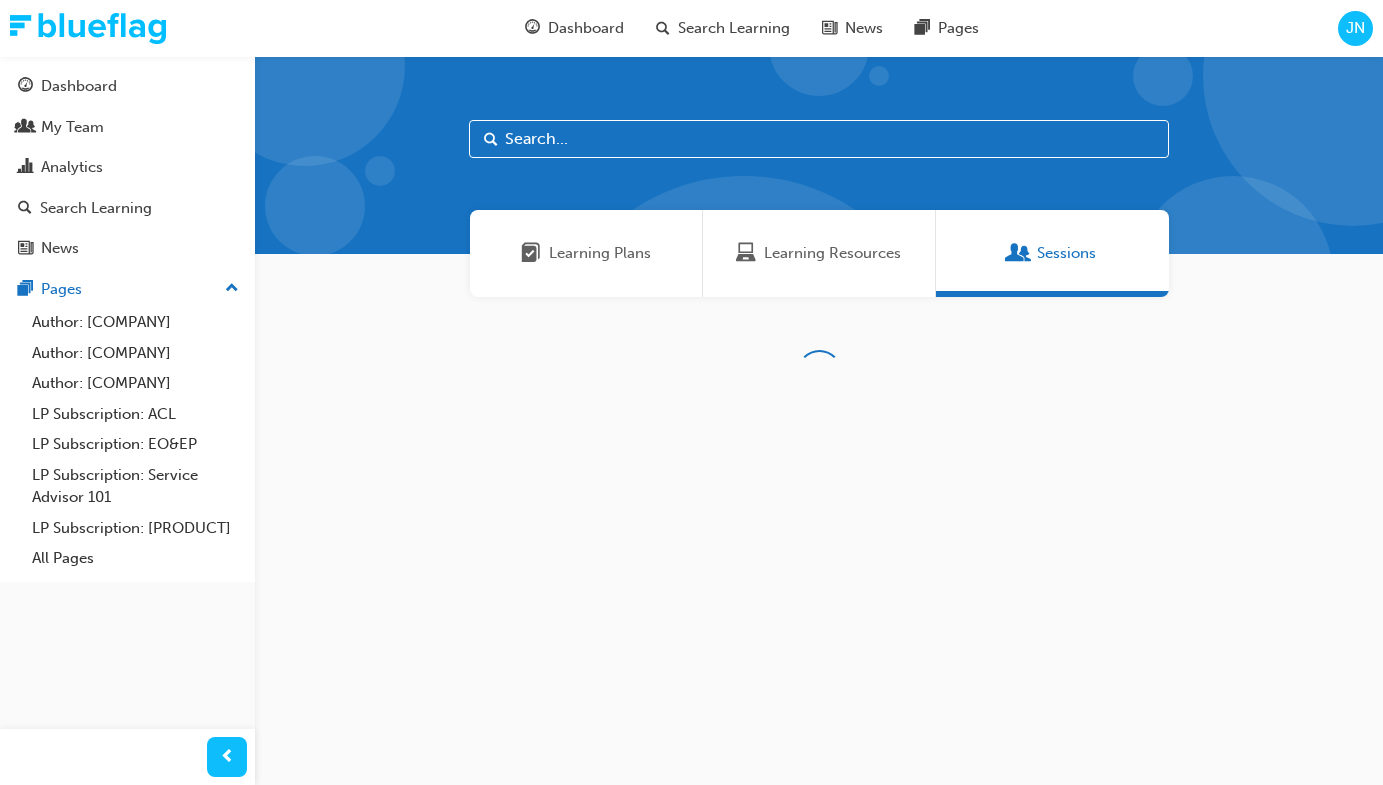 click on "Learning Plans" at bounding box center (586, 253) 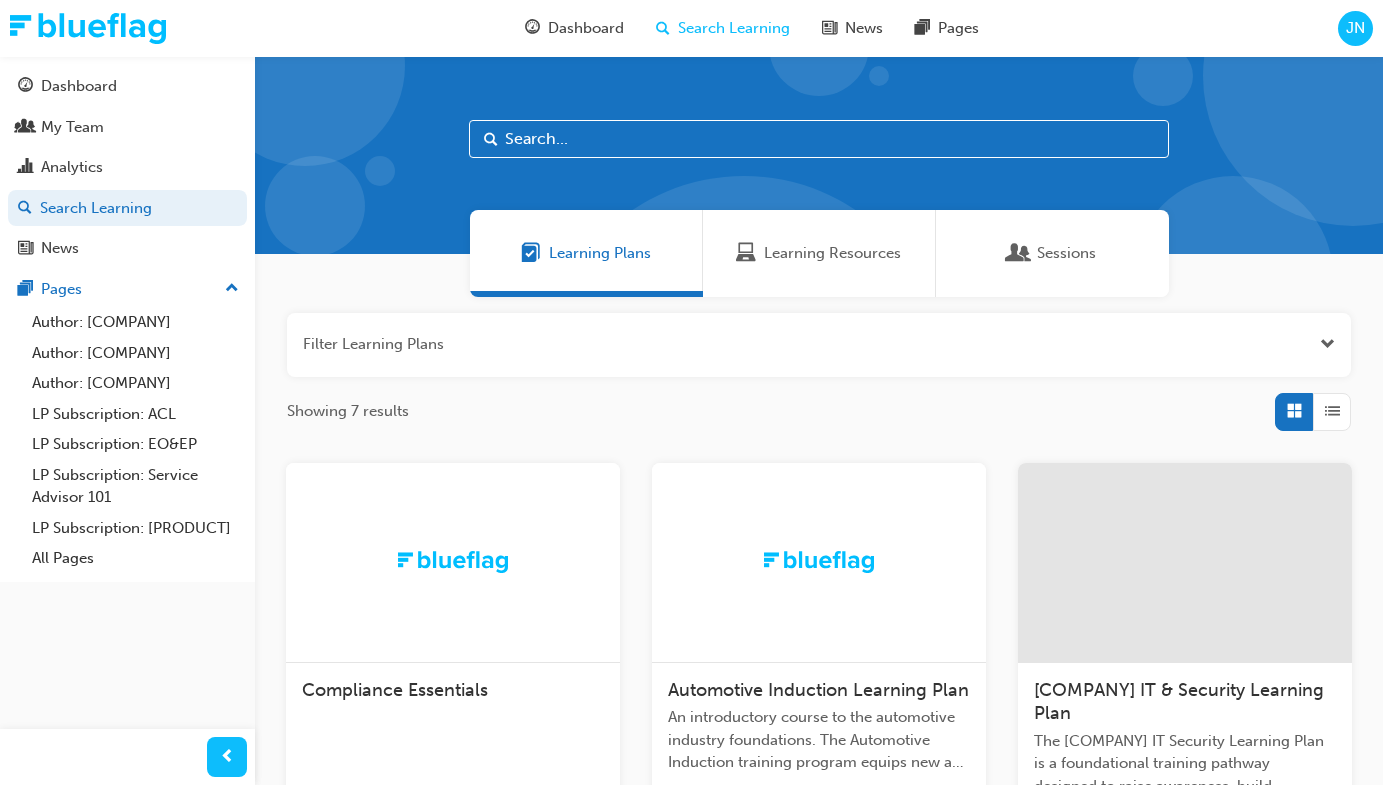 click on "Sessions" at bounding box center [1052, 253] 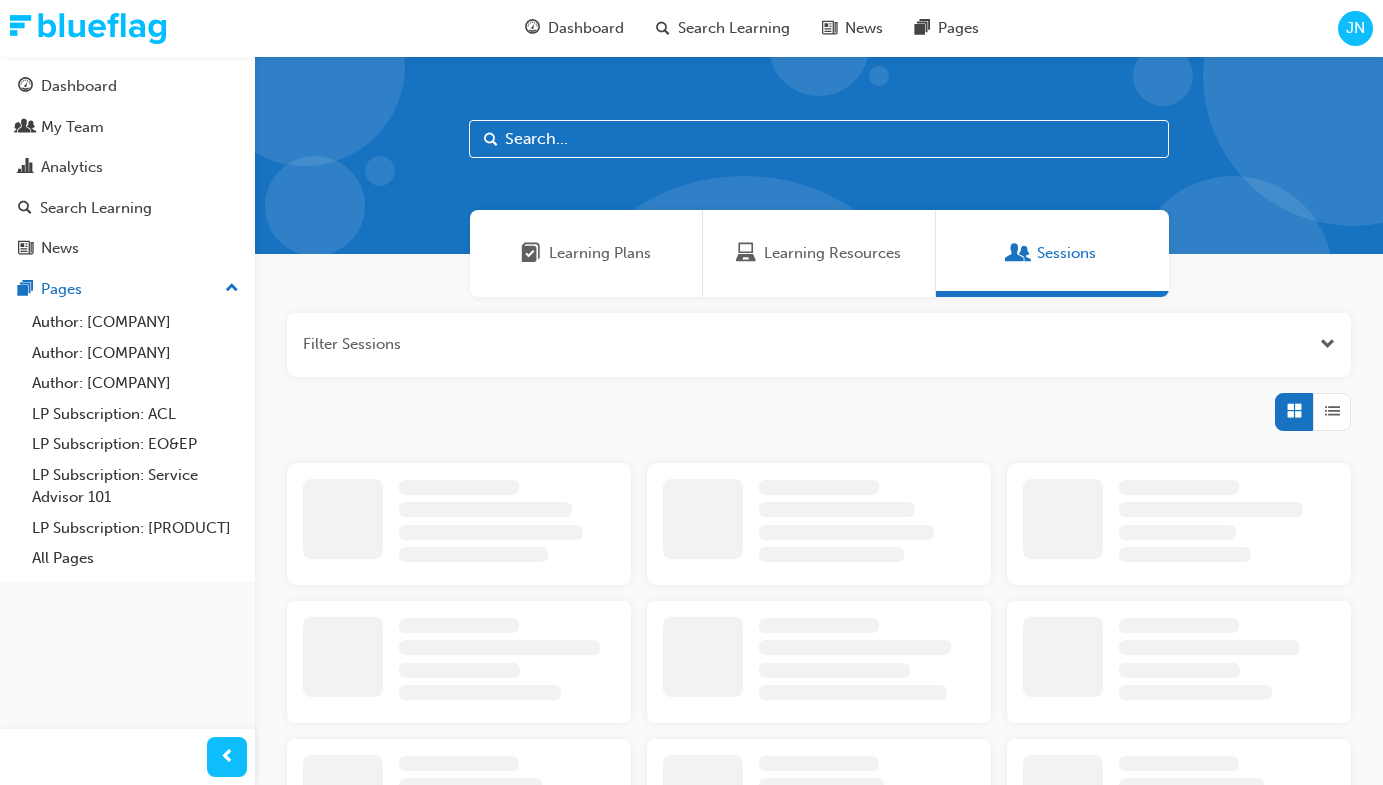 click on "Learning Resources" at bounding box center (819, 253) 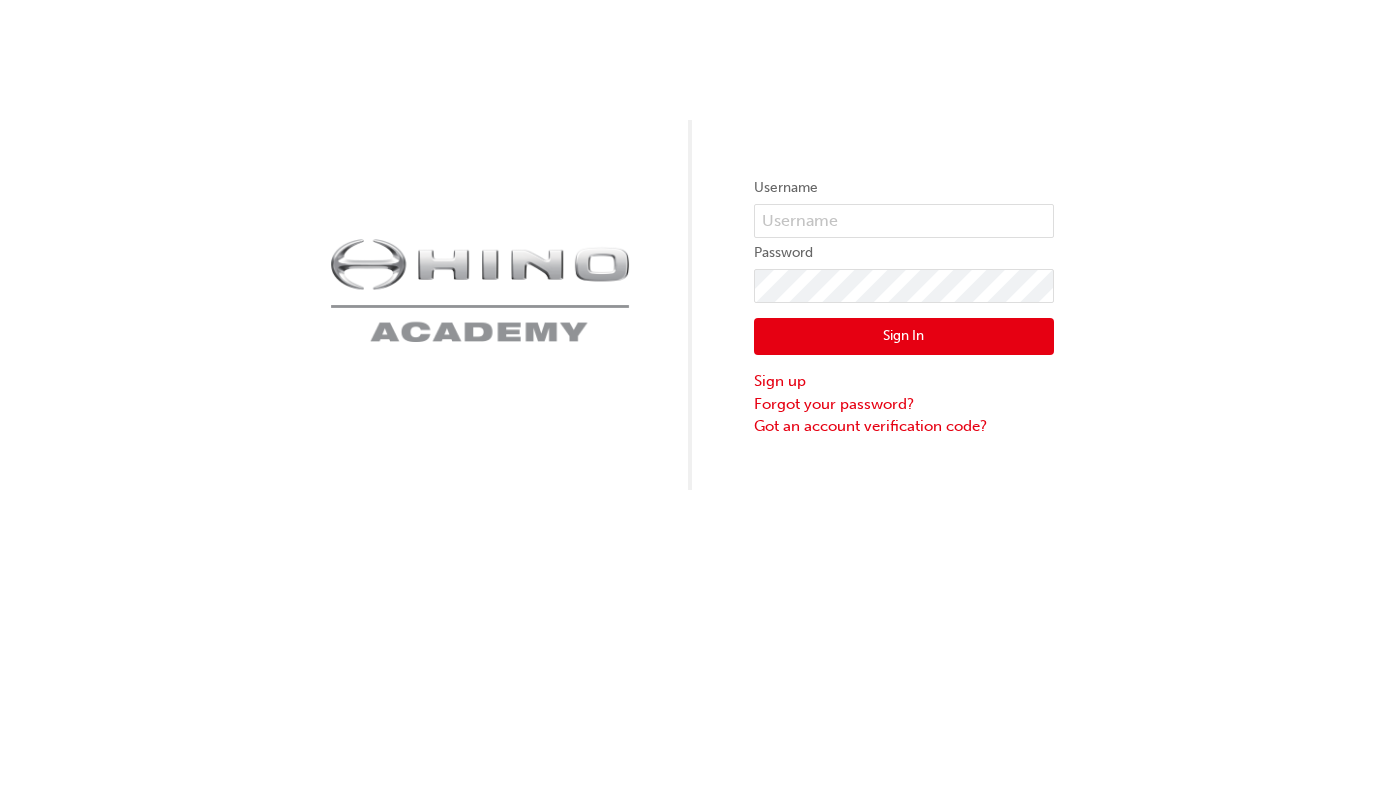 scroll, scrollTop: 0, scrollLeft: 0, axis: both 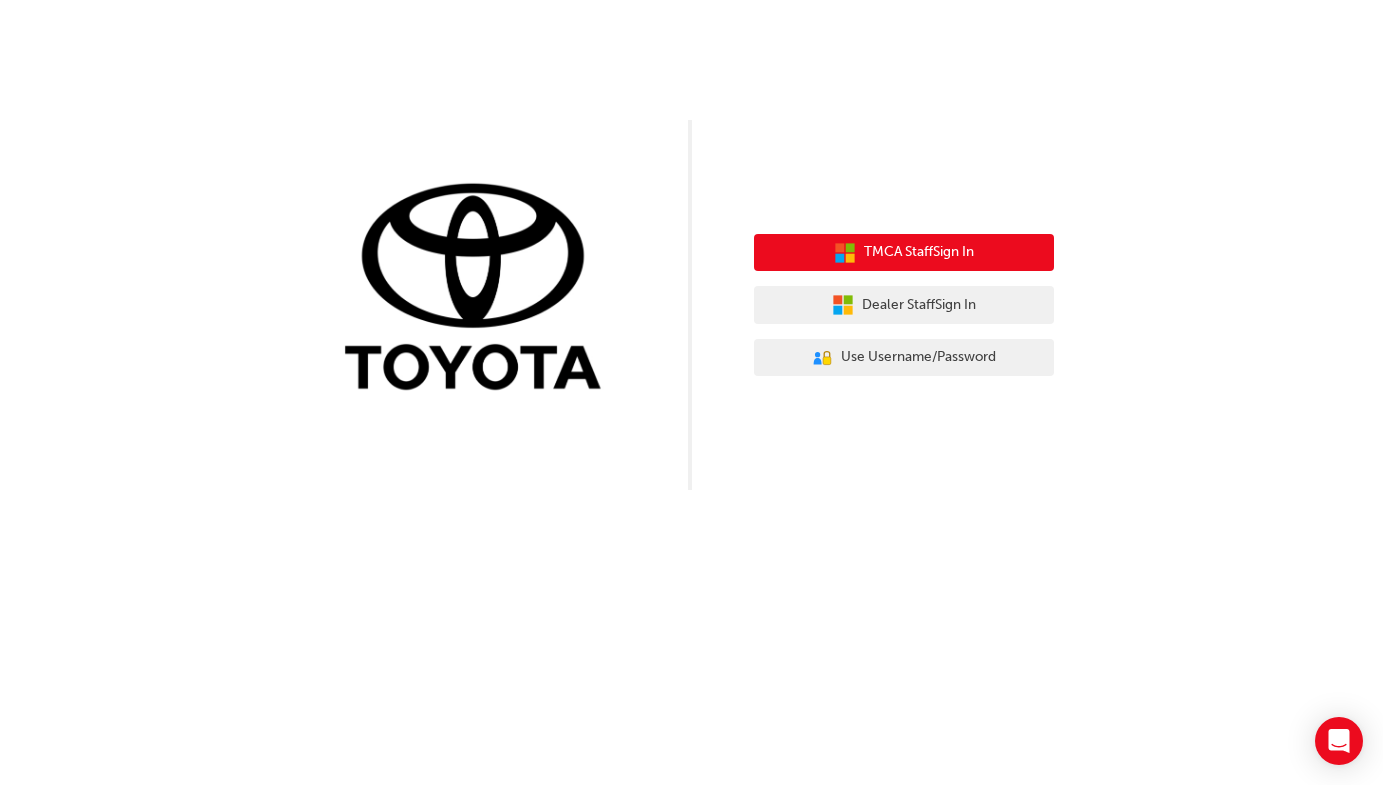 click on "TMCA Staff  Sign In" at bounding box center (919, 252) 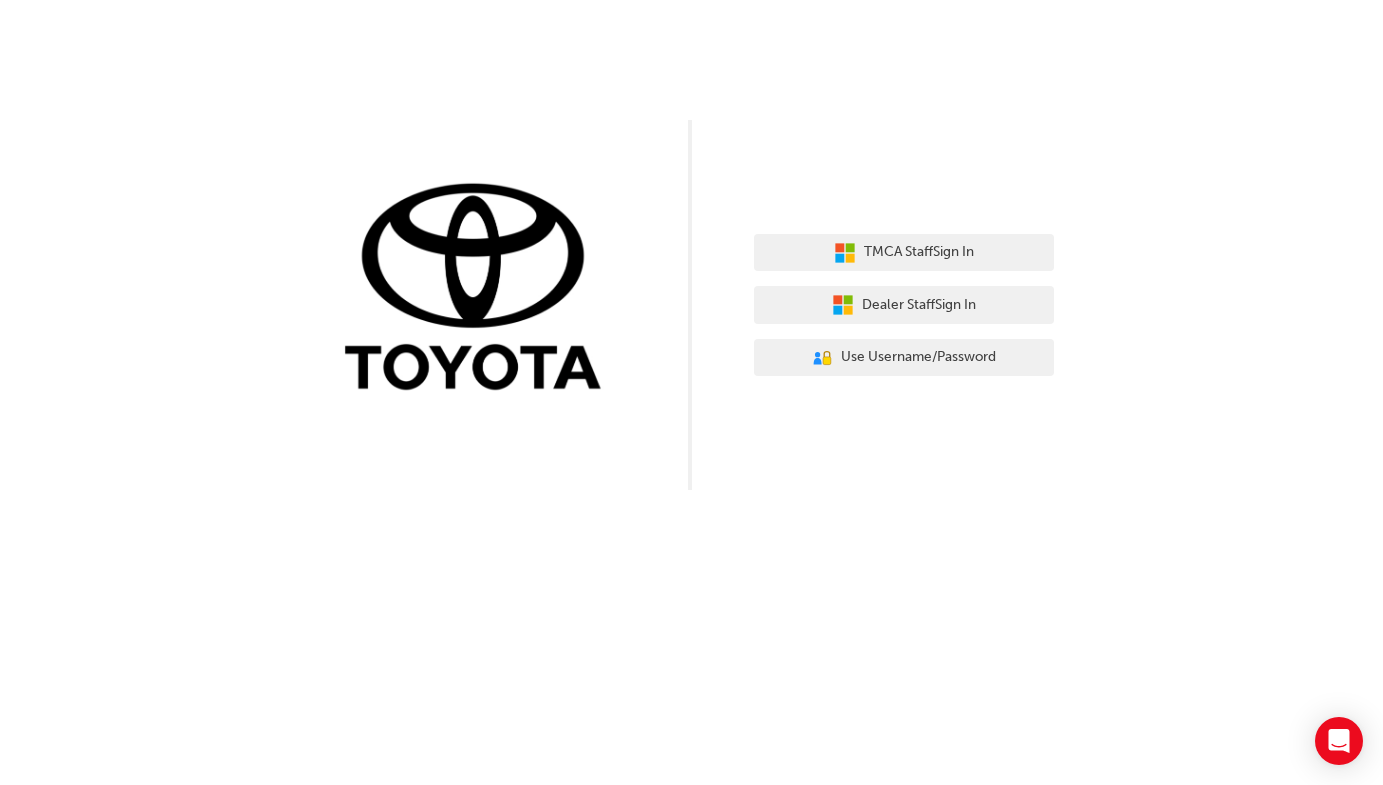 scroll, scrollTop: 0, scrollLeft: 0, axis: both 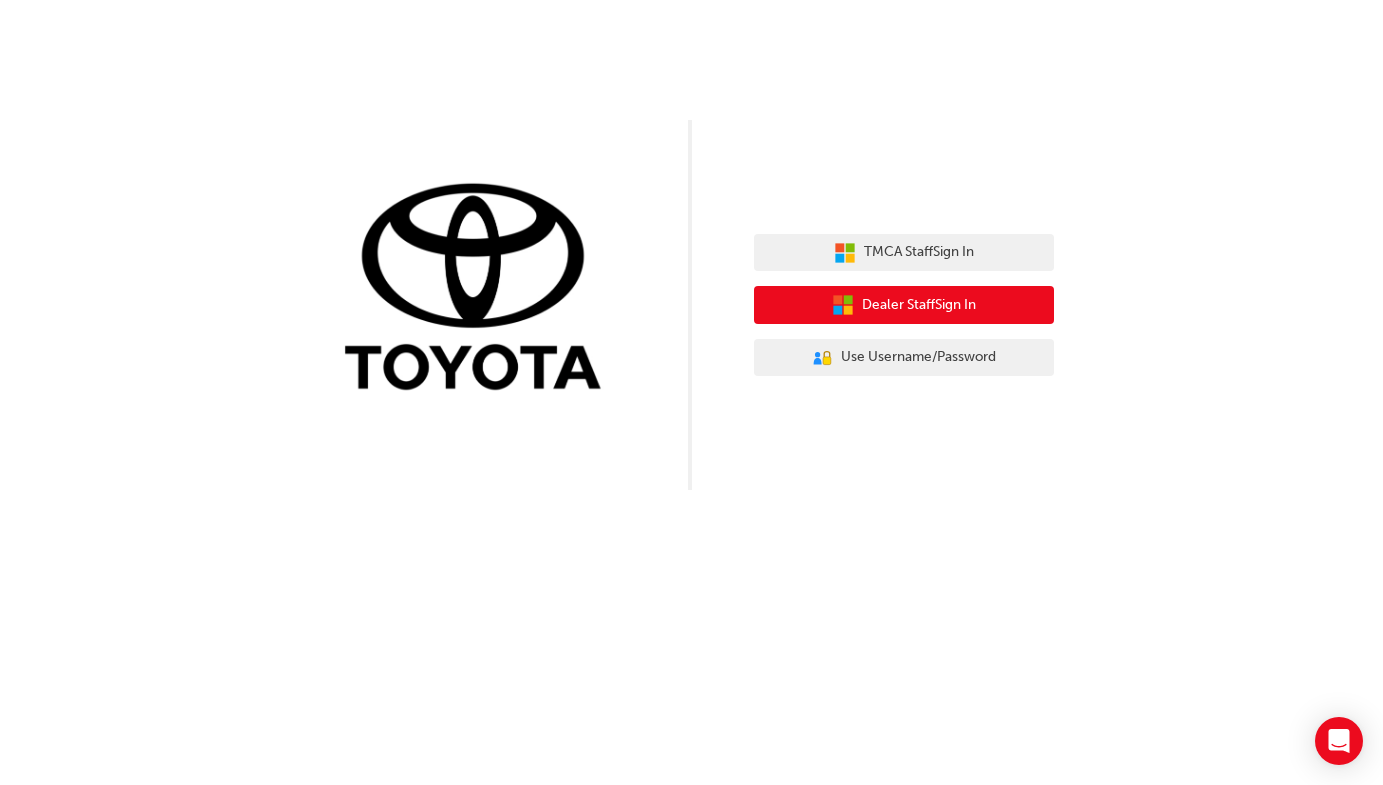 click on "Dealer Staff  Sign In" at bounding box center (919, 305) 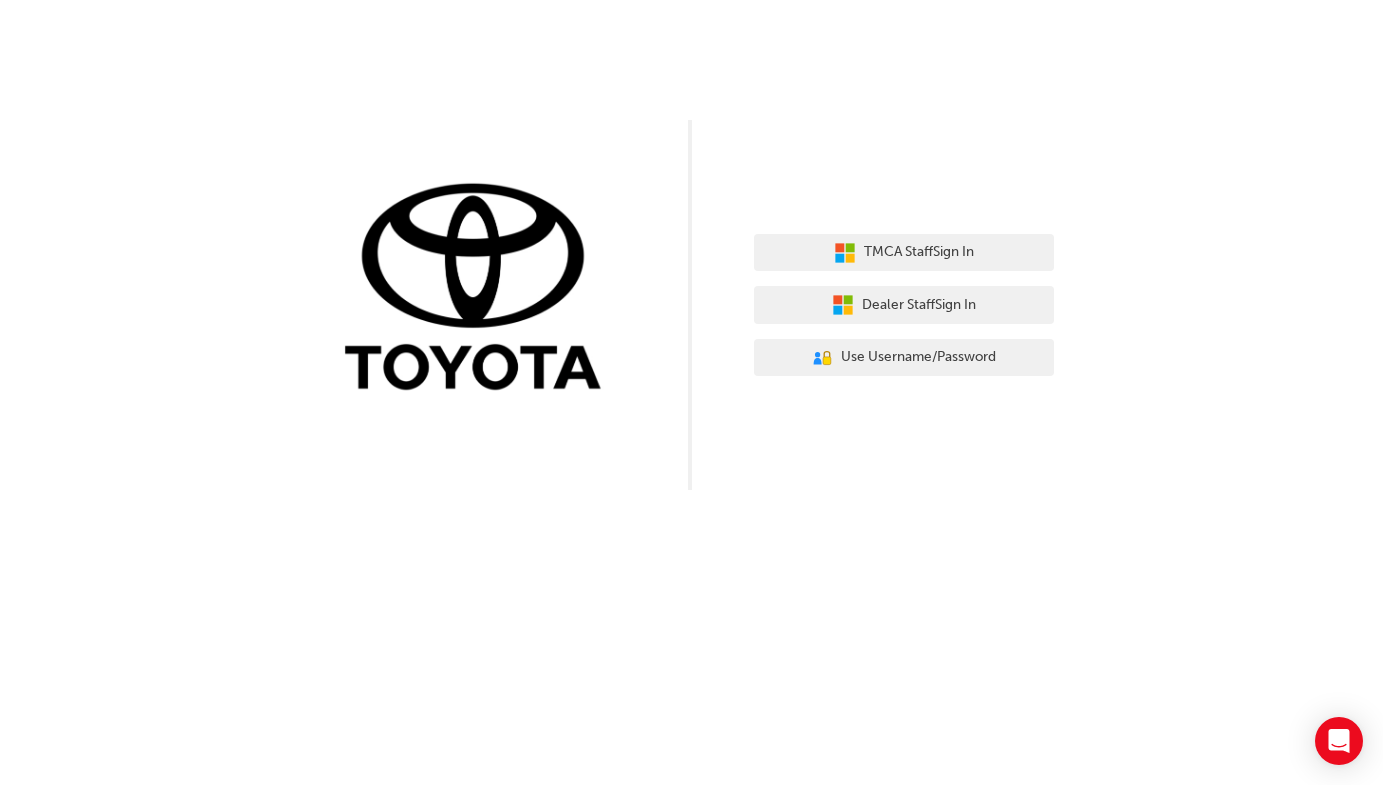 scroll, scrollTop: 0, scrollLeft: 0, axis: both 